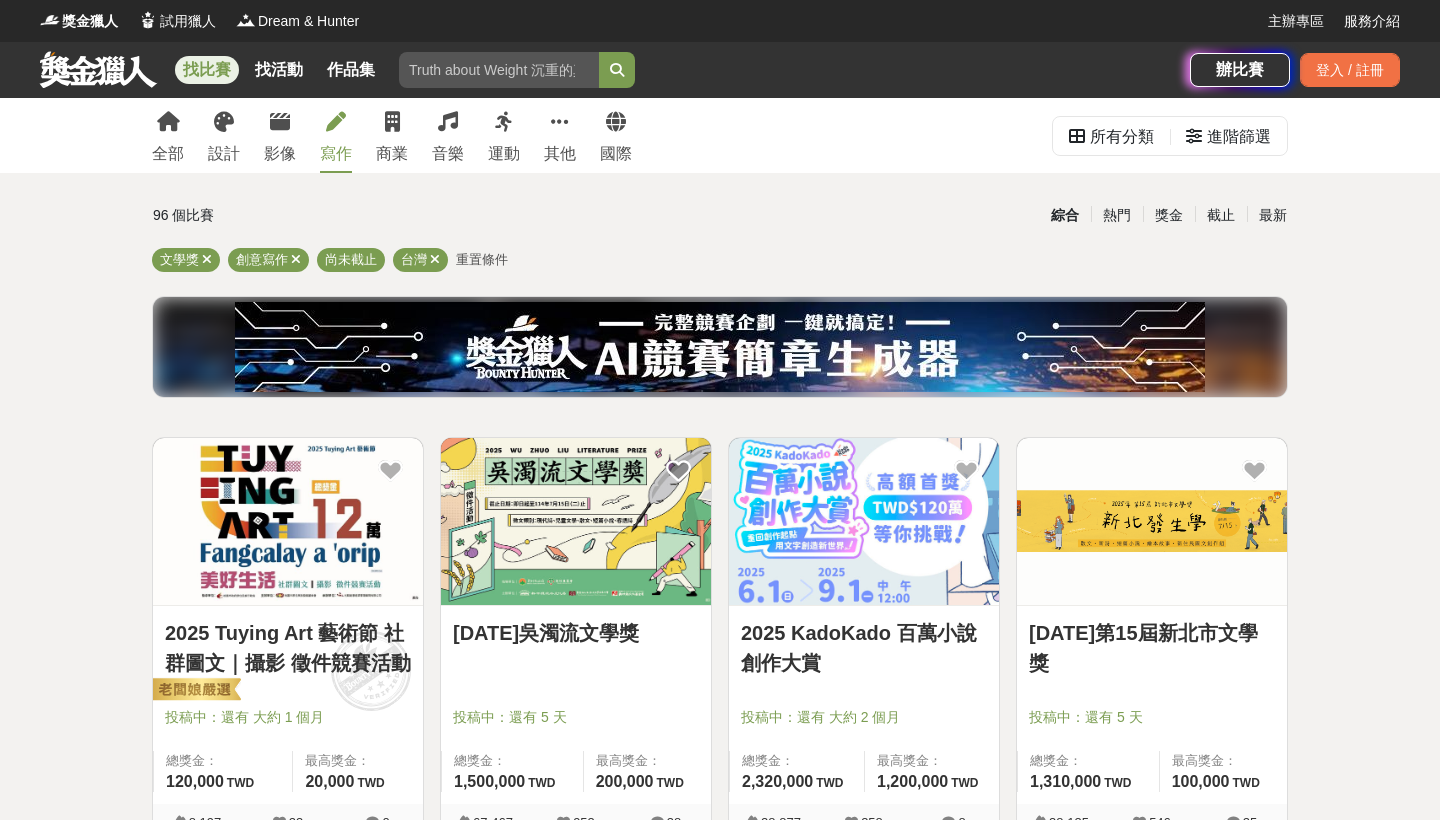 scroll, scrollTop: 0, scrollLeft: 0, axis: both 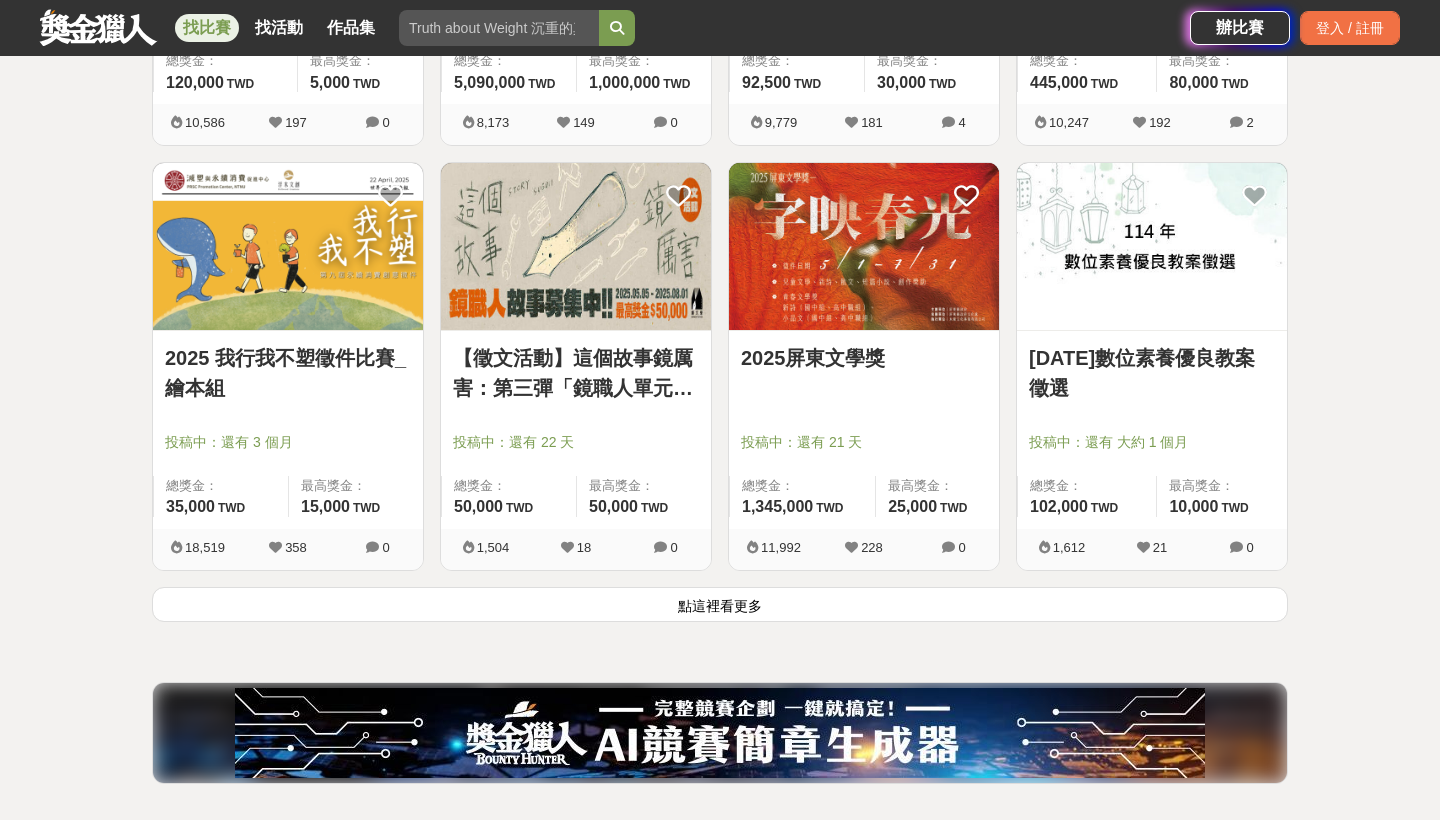 click on "點這裡看更多" at bounding box center [720, 604] 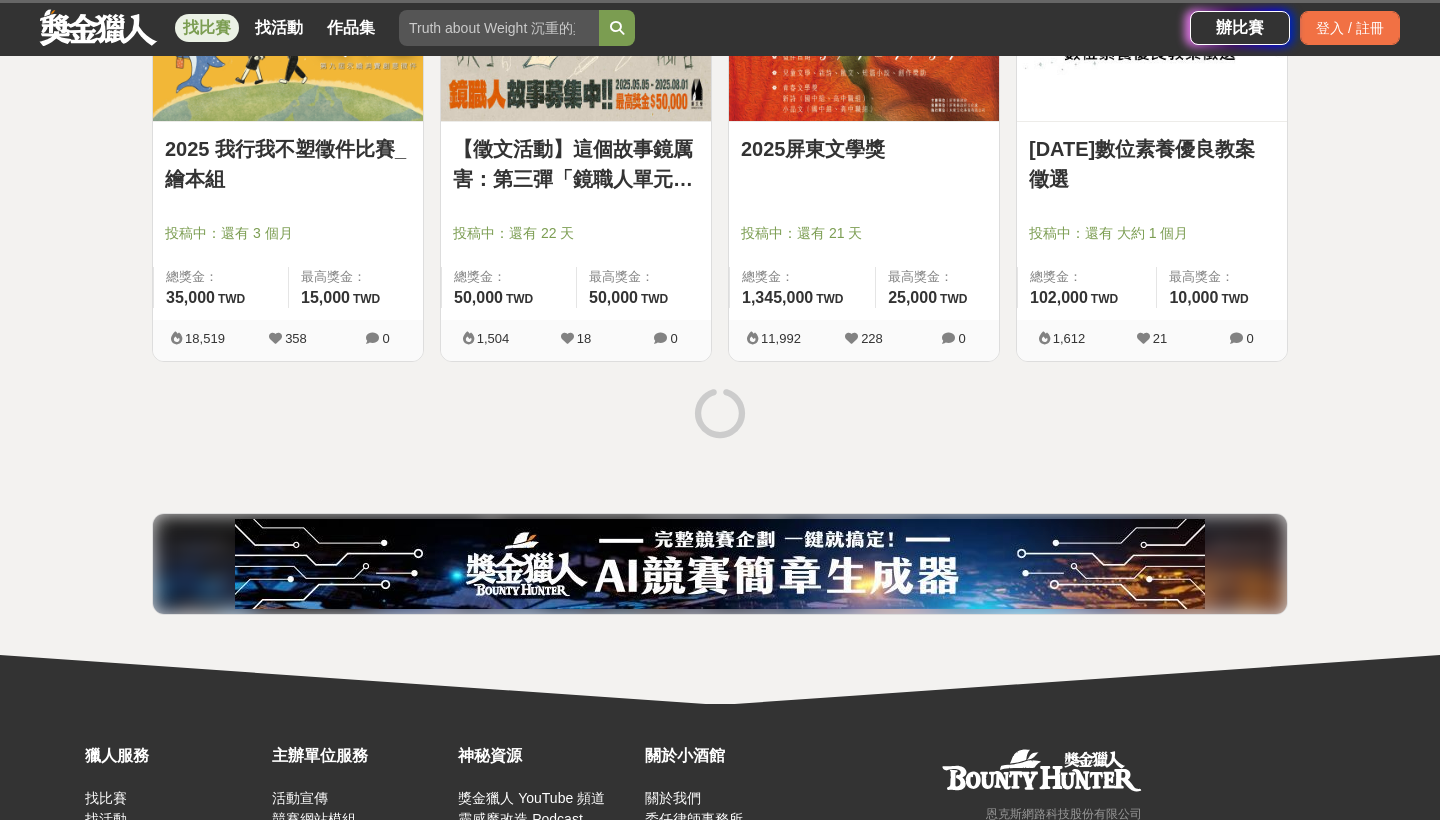 scroll, scrollTop: 2609, scrollLeft: 0, axis: vertical 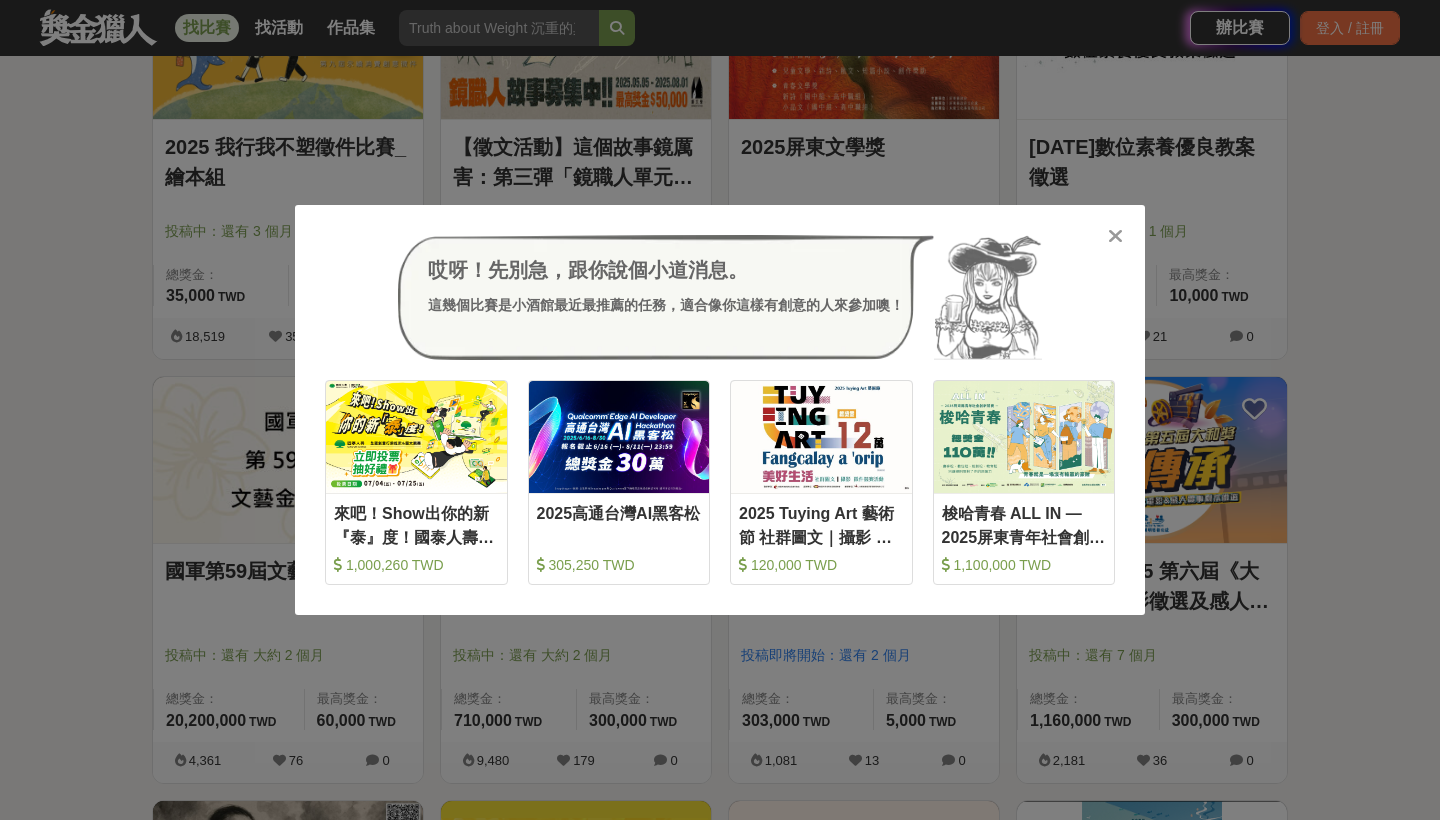 click at bounding box center (1115, 236) 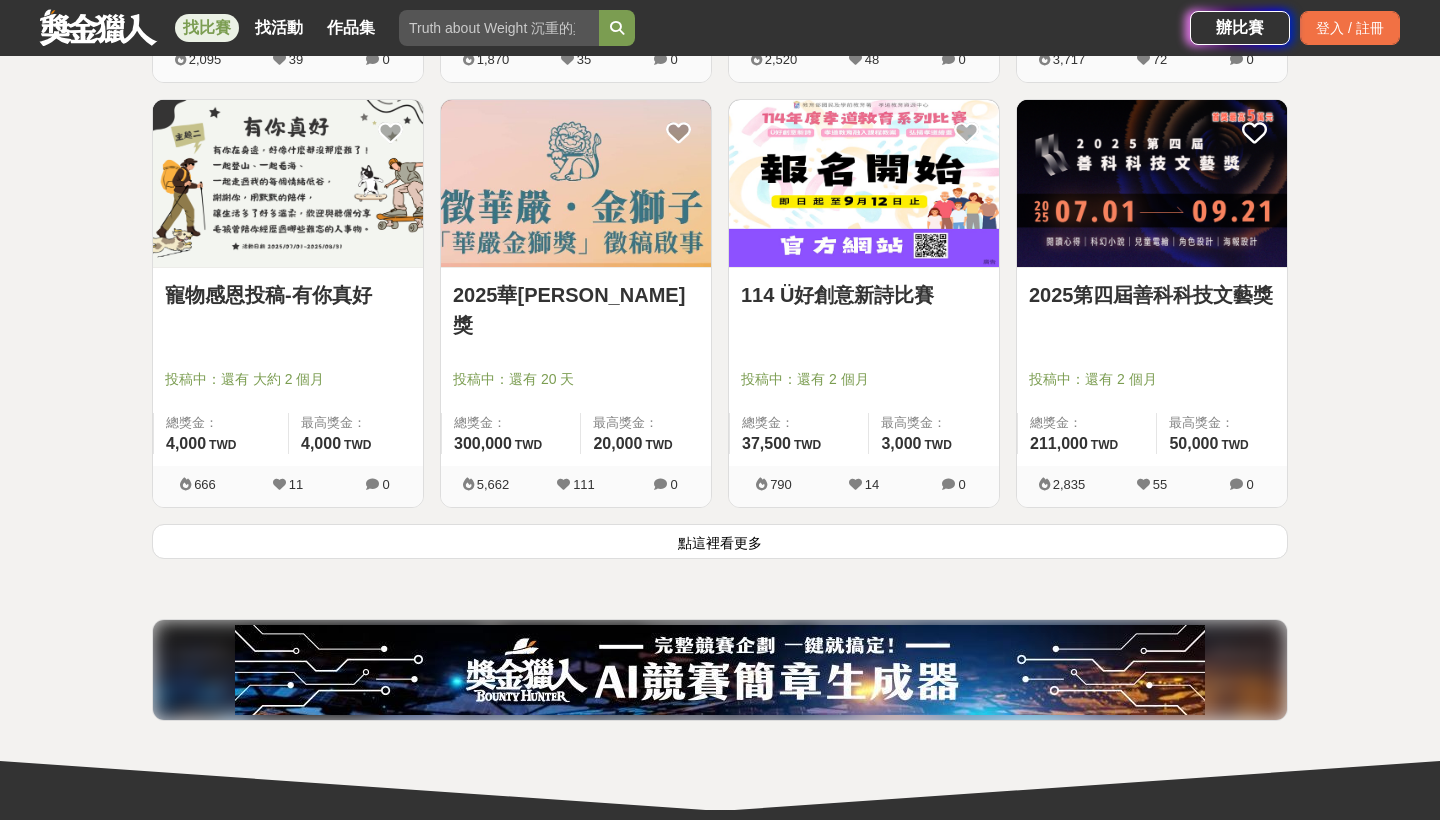 scroll, scrollTop: 5011, scrollLeft: 0, axis: vertical 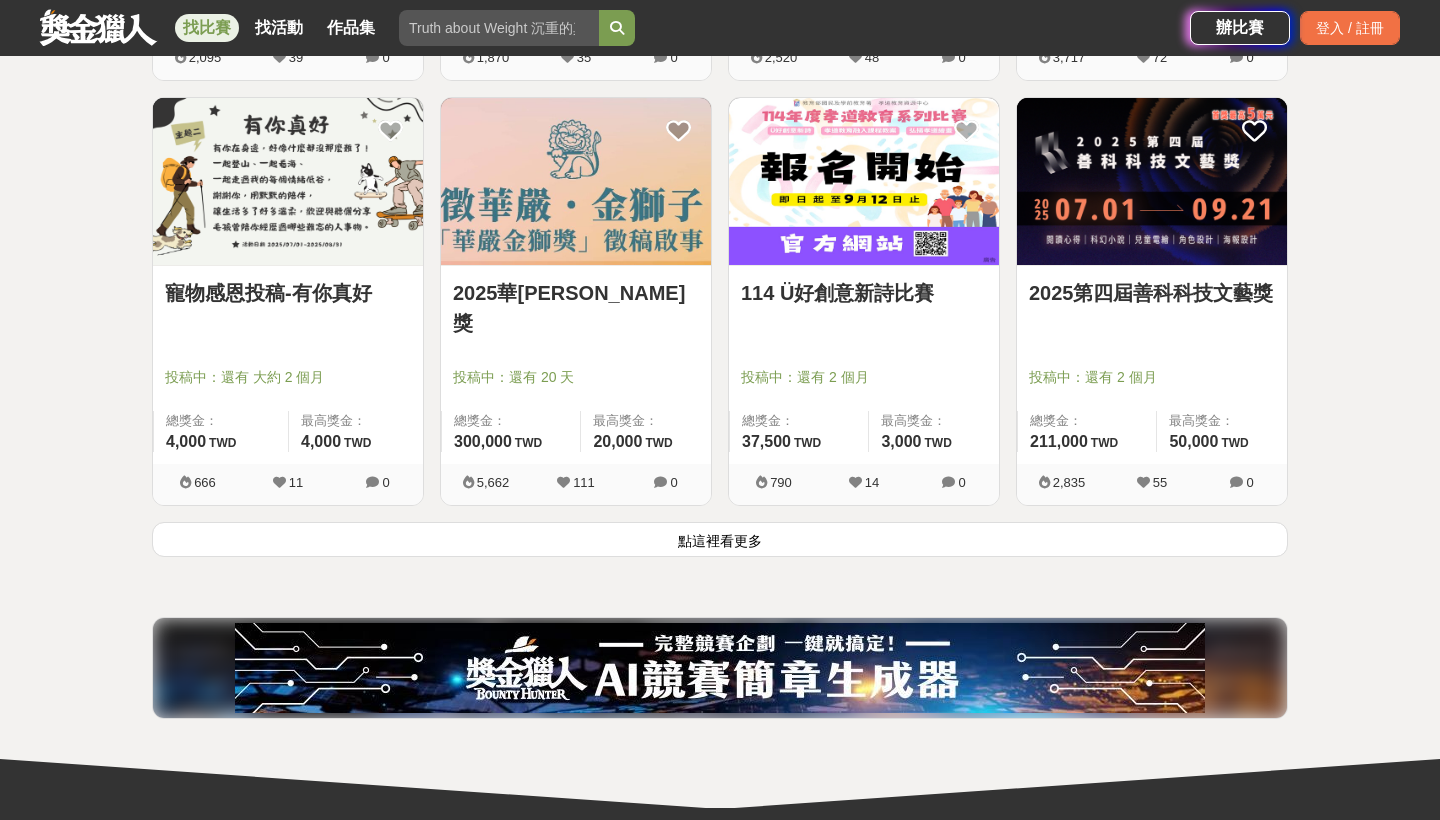 click on "點這裡看更多" at bounding box center [720, 539] 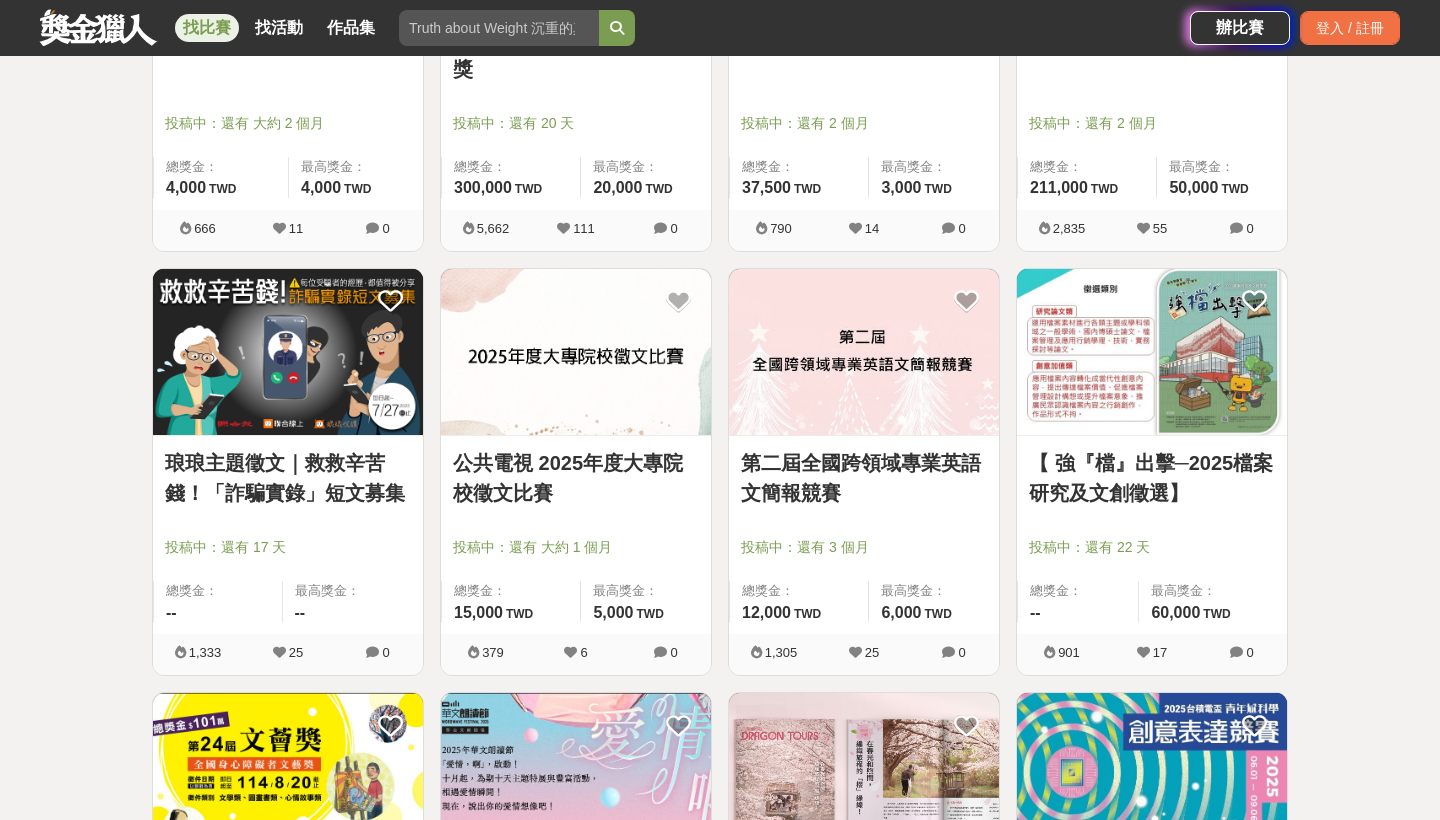 scroll, scrollTop: 5267, scrollLeft: 0, axis: vertical 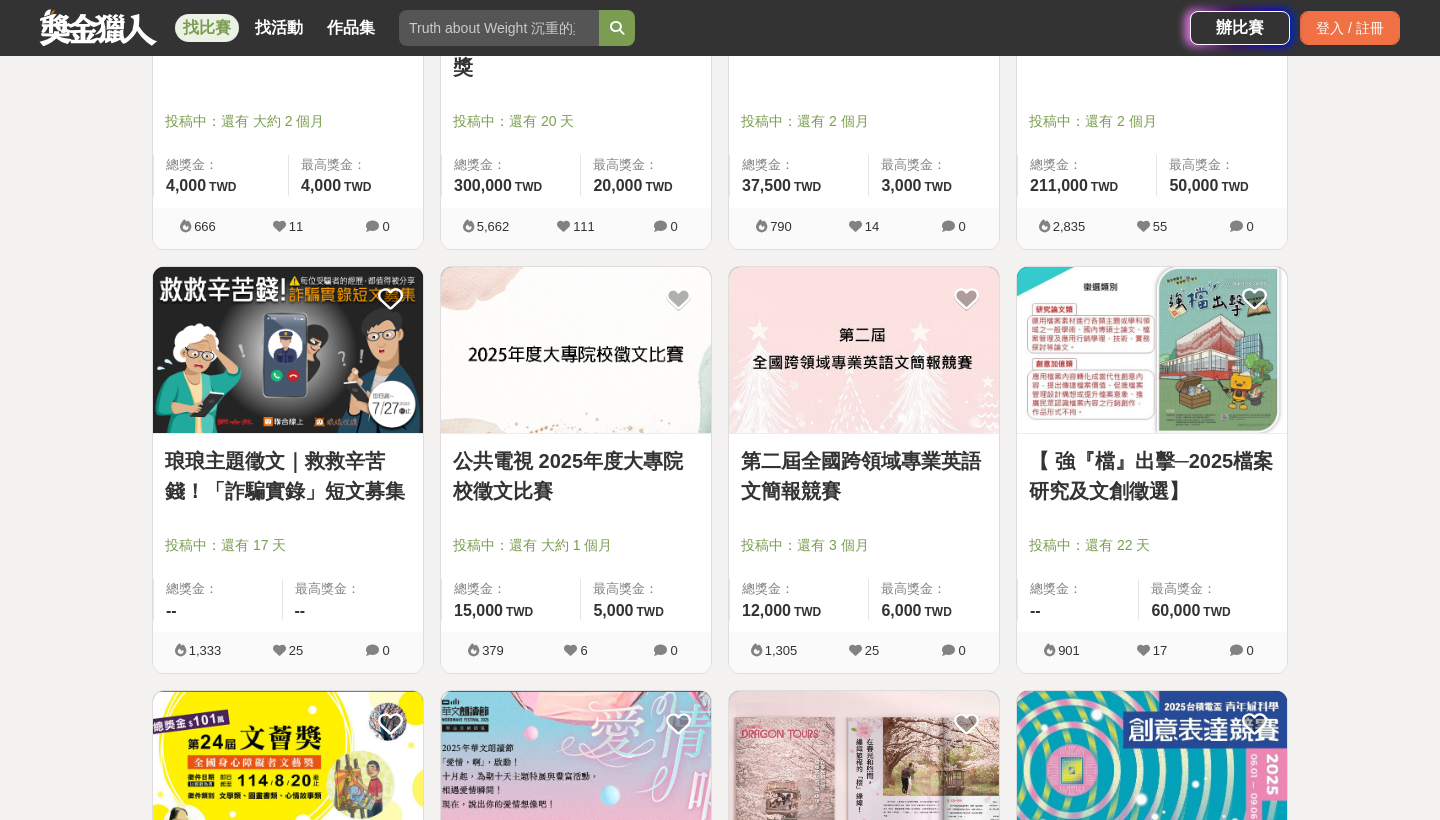 click at bounding box center (864, 350) 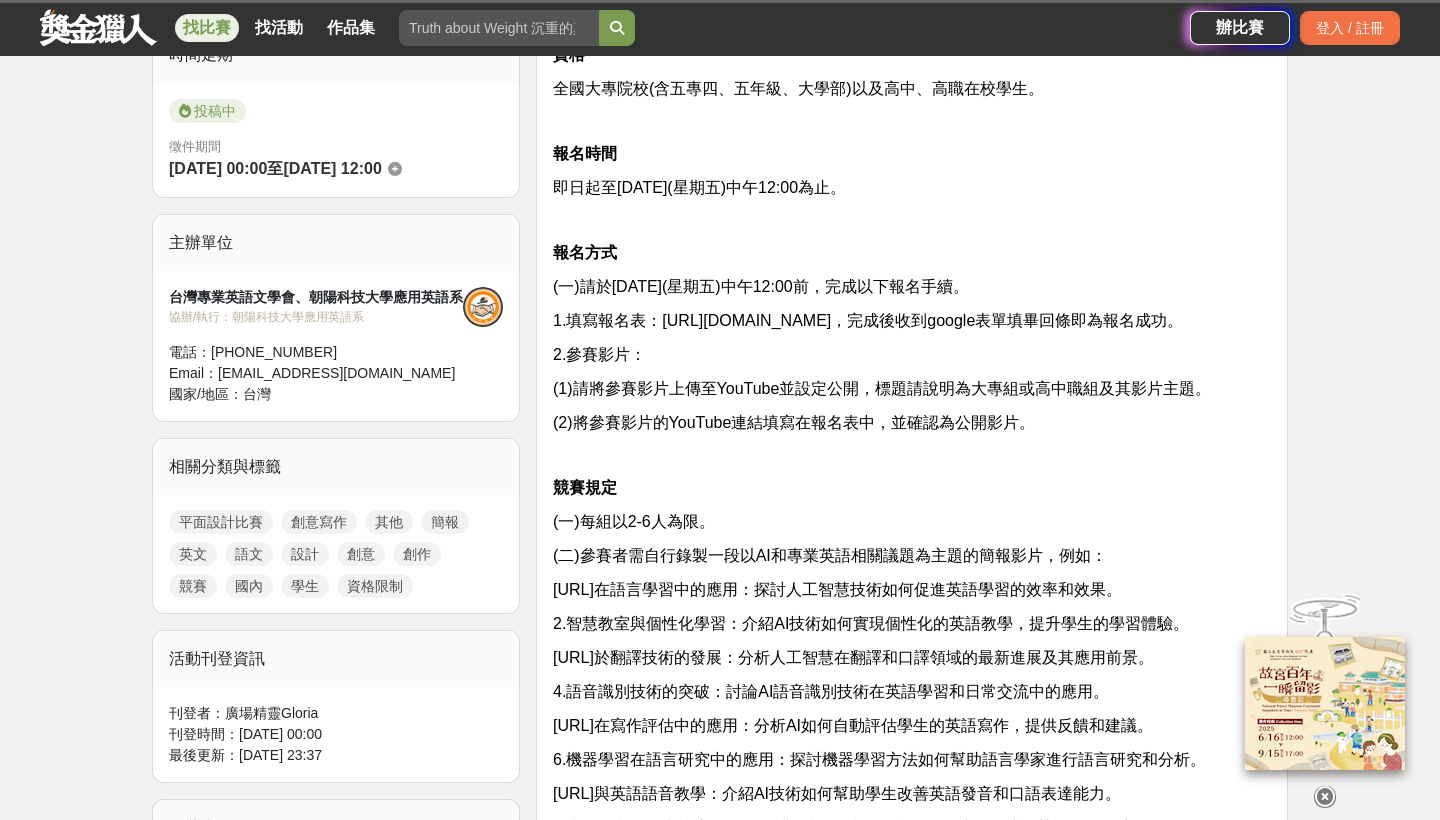 scroll, scrollTop: 353, scrollLeft: 0, axis: vertical 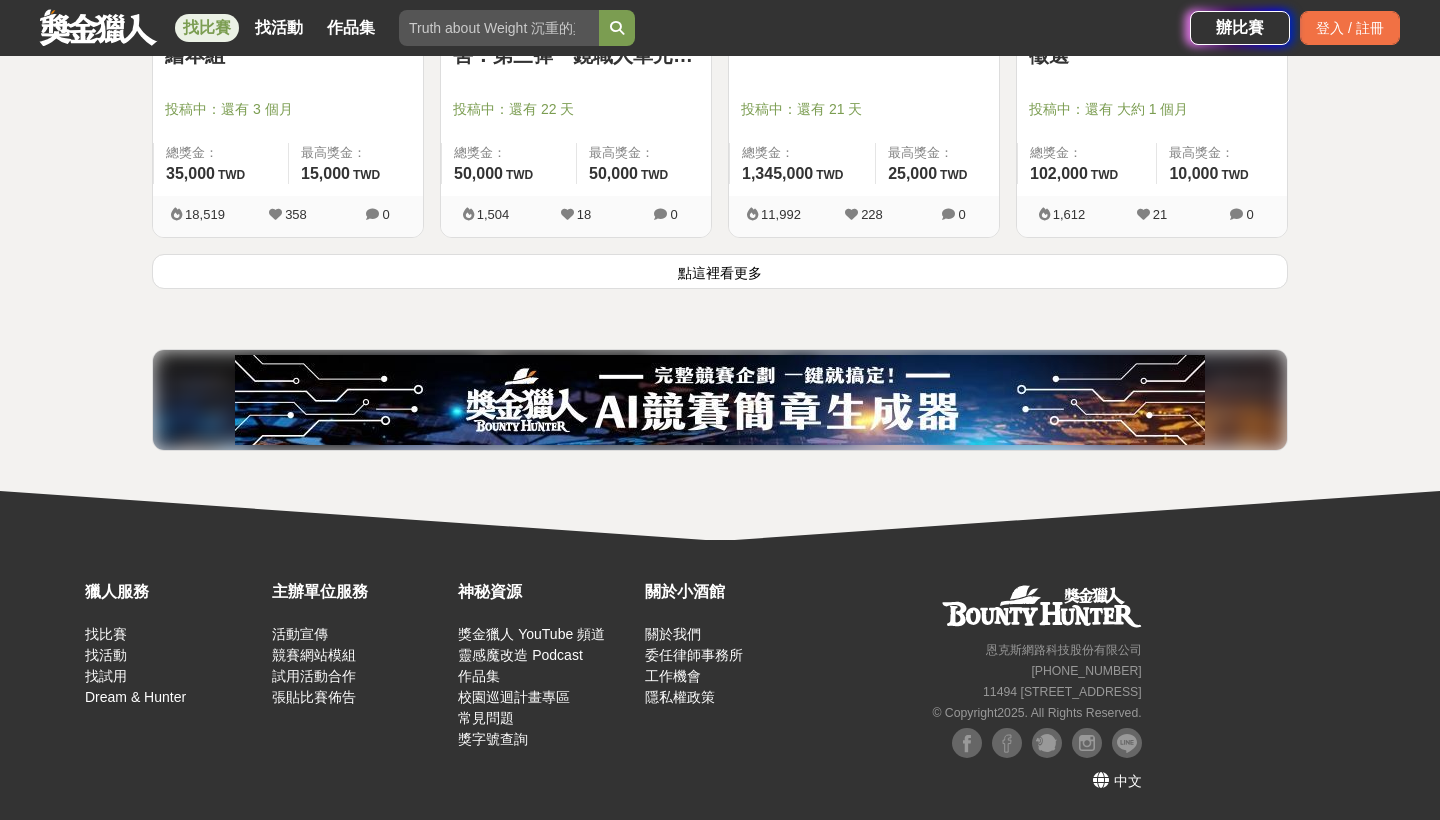 click on "點這裡看更多" at bounding box center [720, 271] 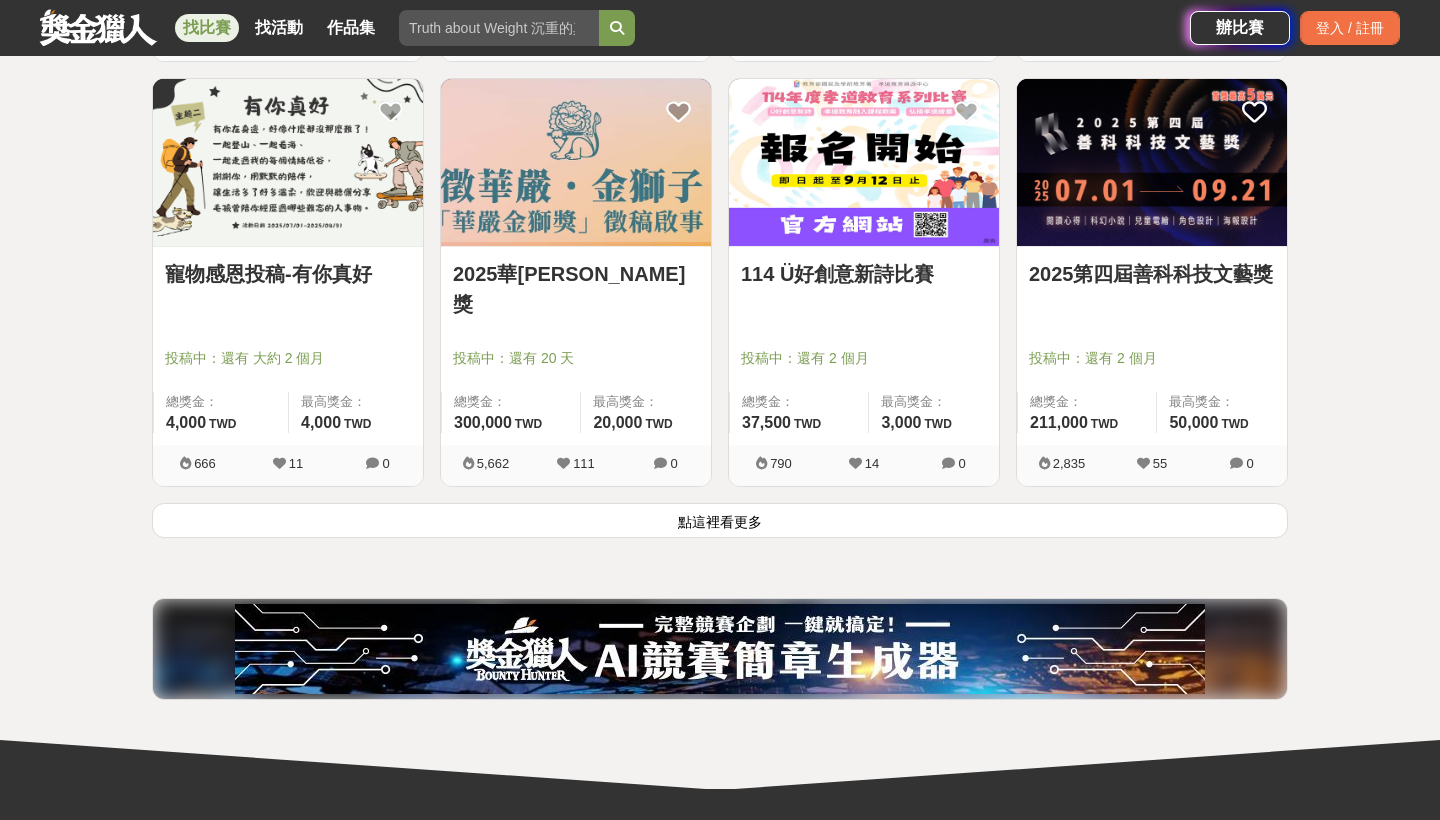 scroll, scrollTop: 5036, scrollLeft: 0, axis: vertical 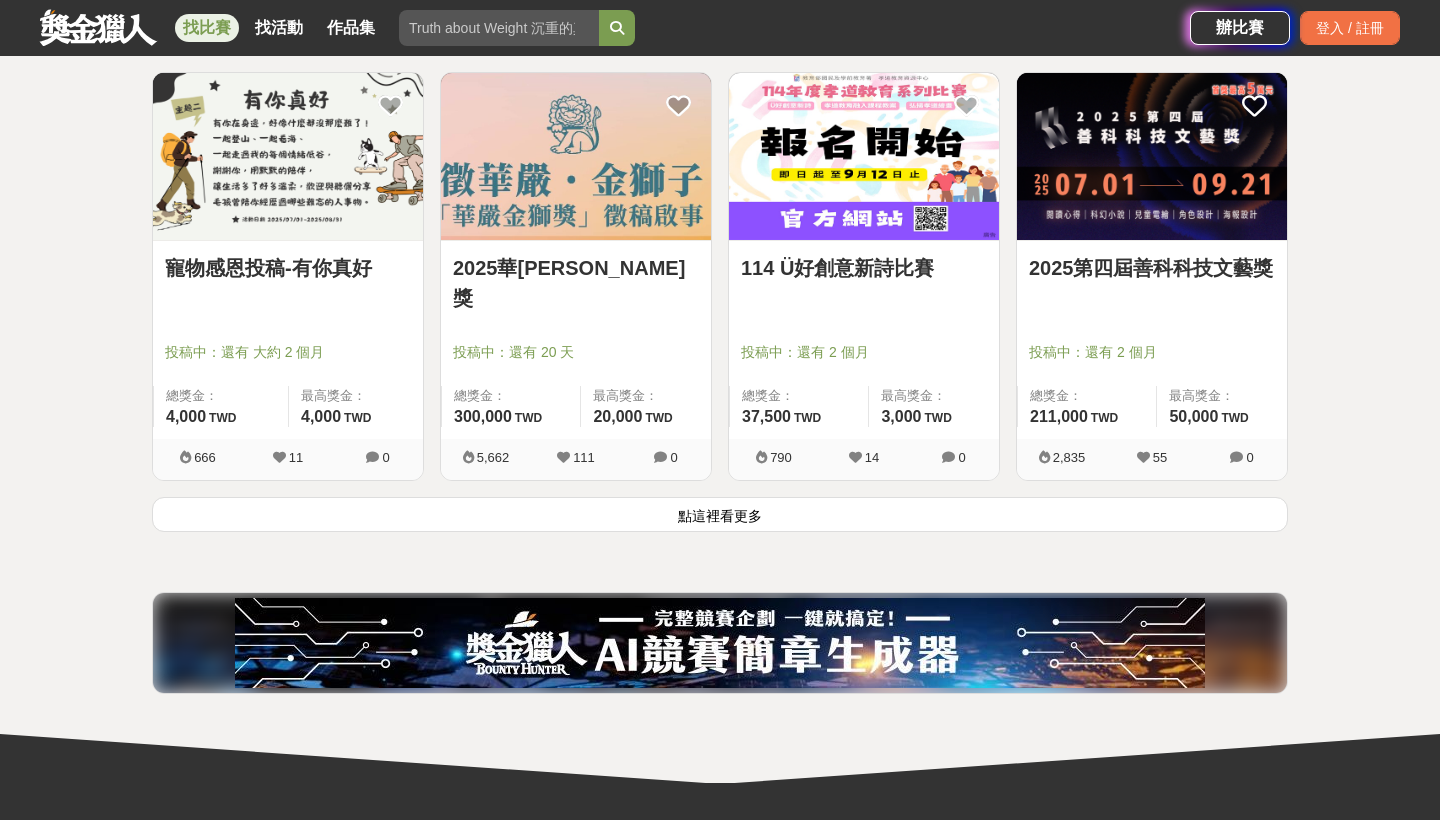 click on "點這裡看更多" at bounding box center (720, 514) 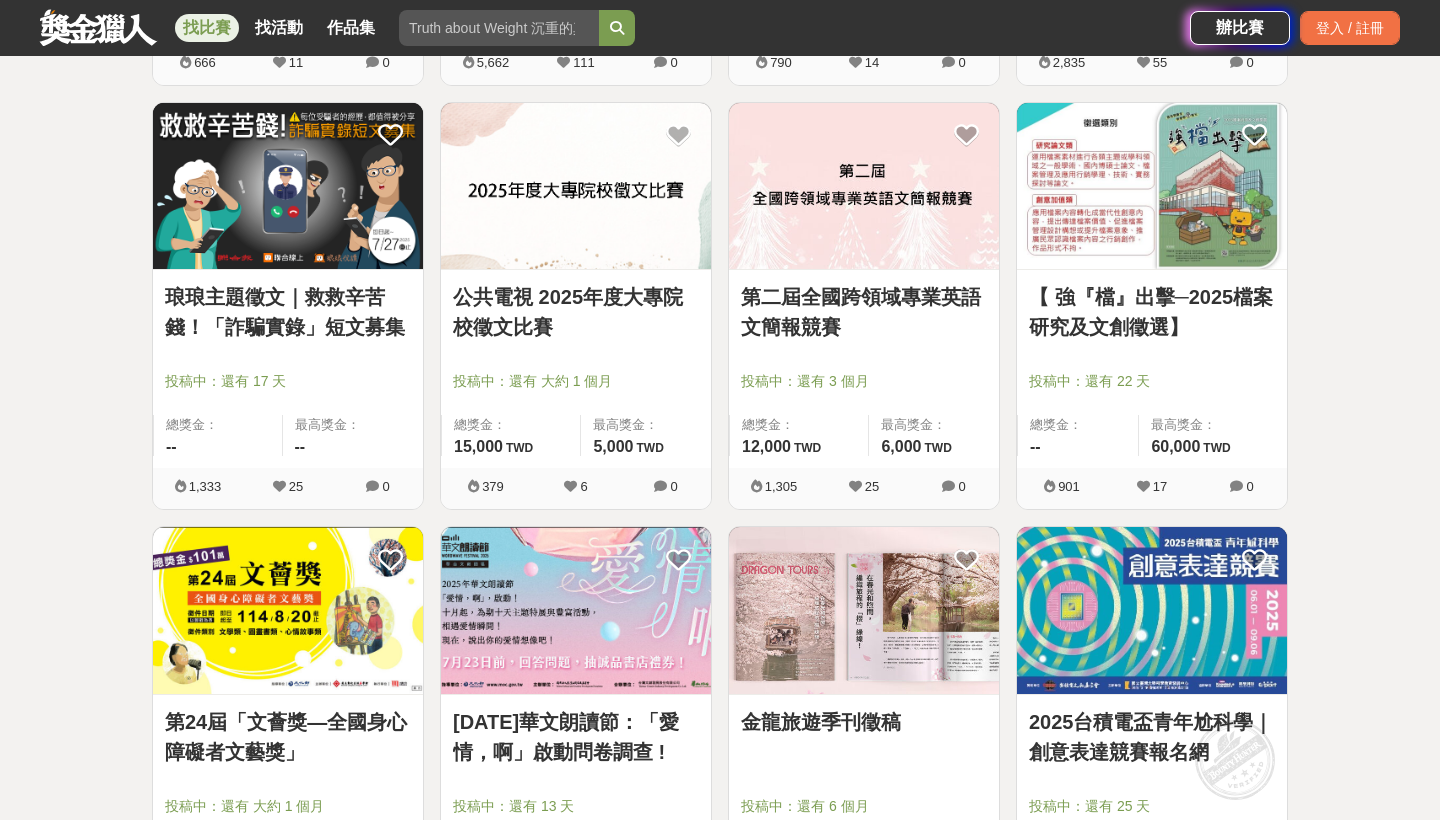 scroll, scrollTop: 5438, scrollLeft: 0, axis: vertical 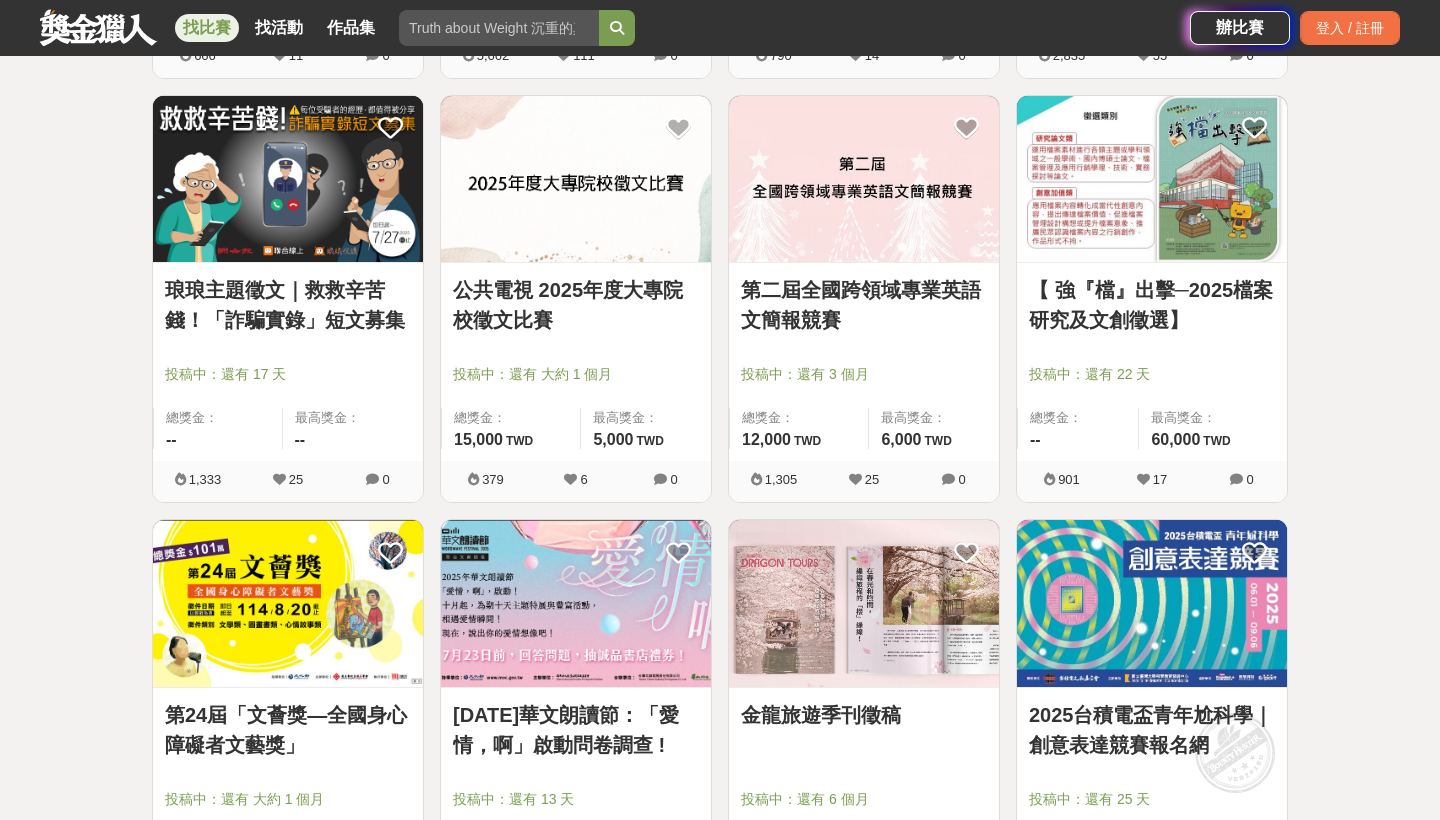 click on "公共電視 2025年度大專院校徵文比賽 投稿中：還有 大約 1 個月 總獎金： 15,000 15,000 TWD 最高獎金： 5,000 TWD" at bounding box center (576, 362) 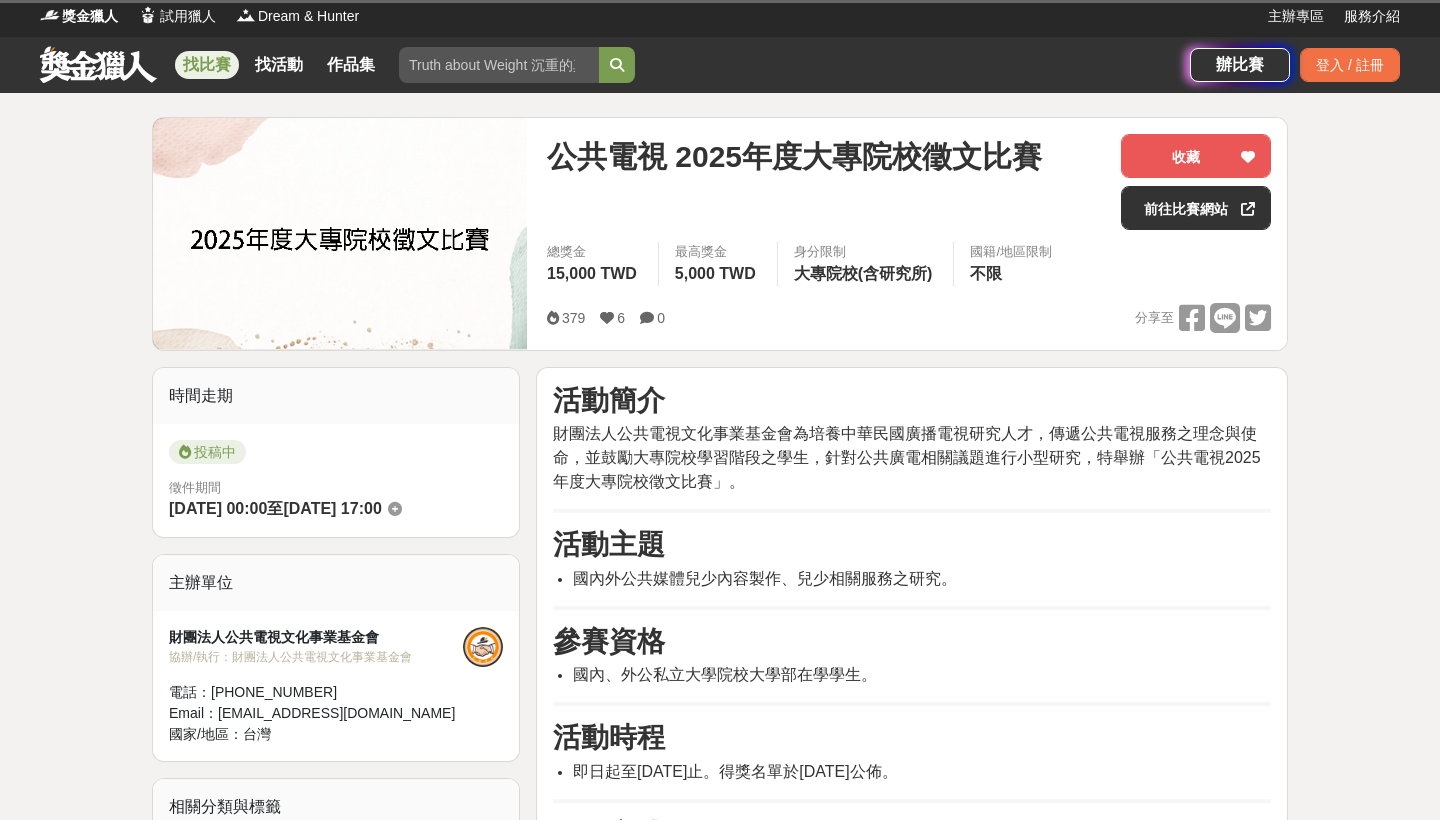 scroll, scrollTop: 15, scrollLeft: 0, axis: vertical 